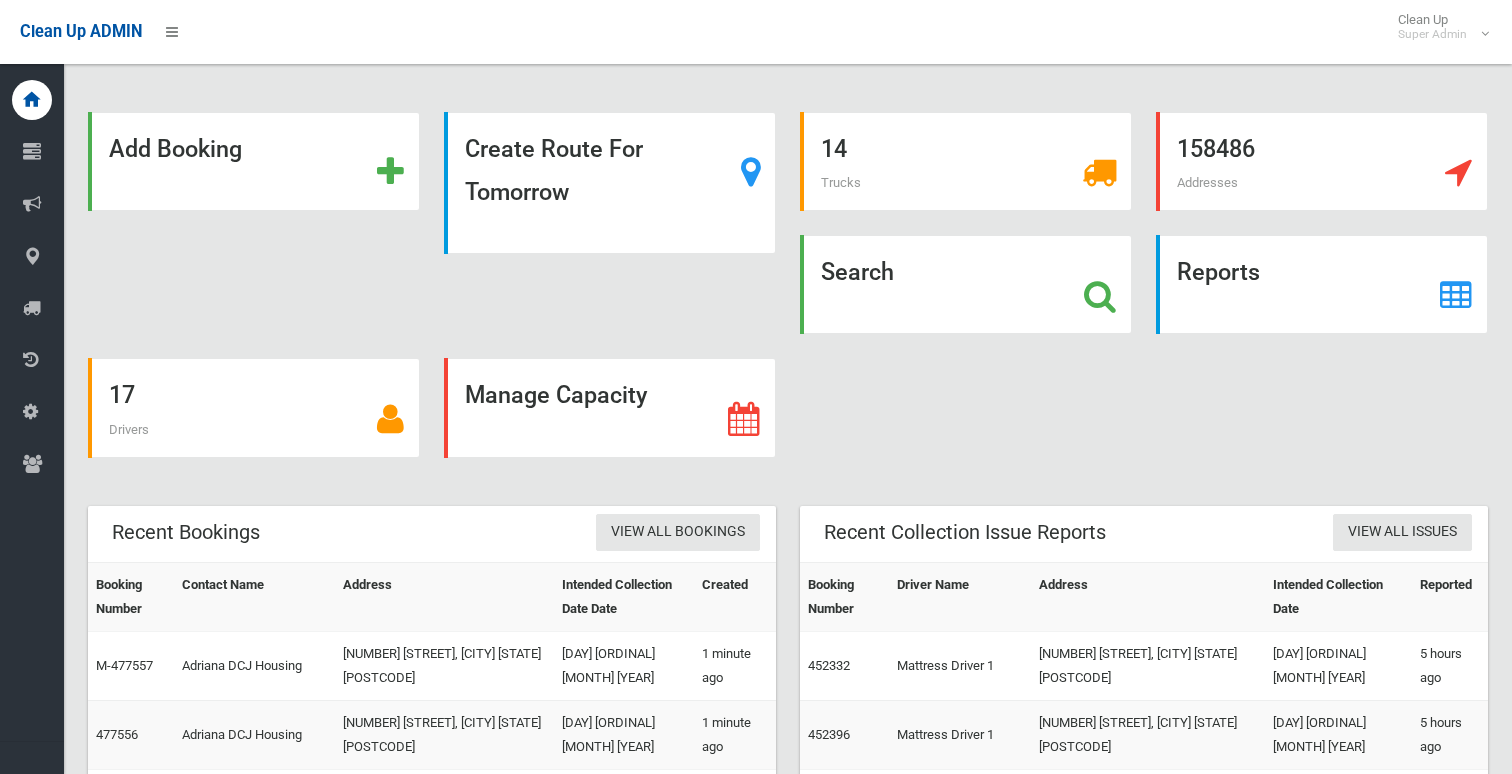 scroll, scrollTop: 0, scrollLeft: 0, axis: both 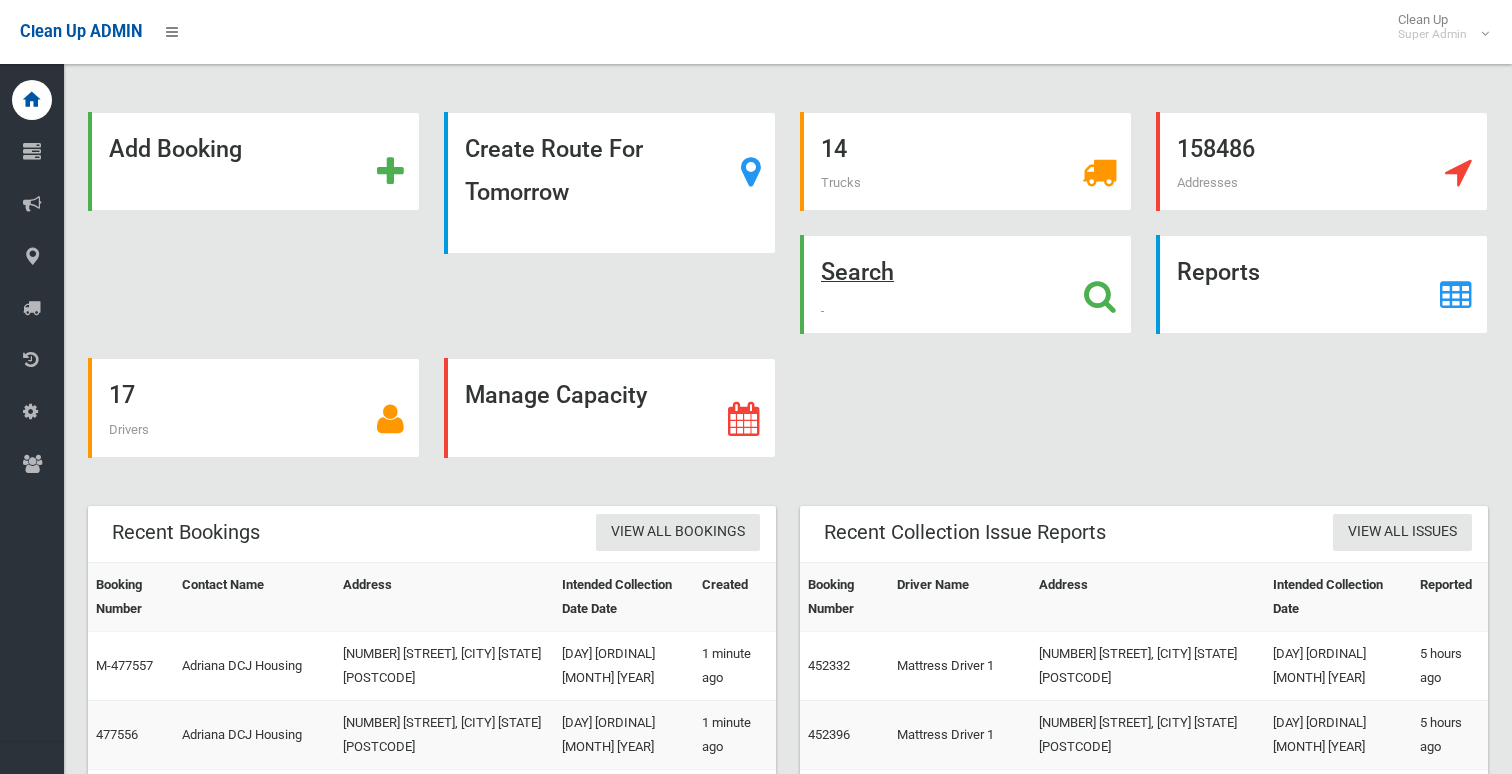 click on "Search" at bounding box center (857, 272) 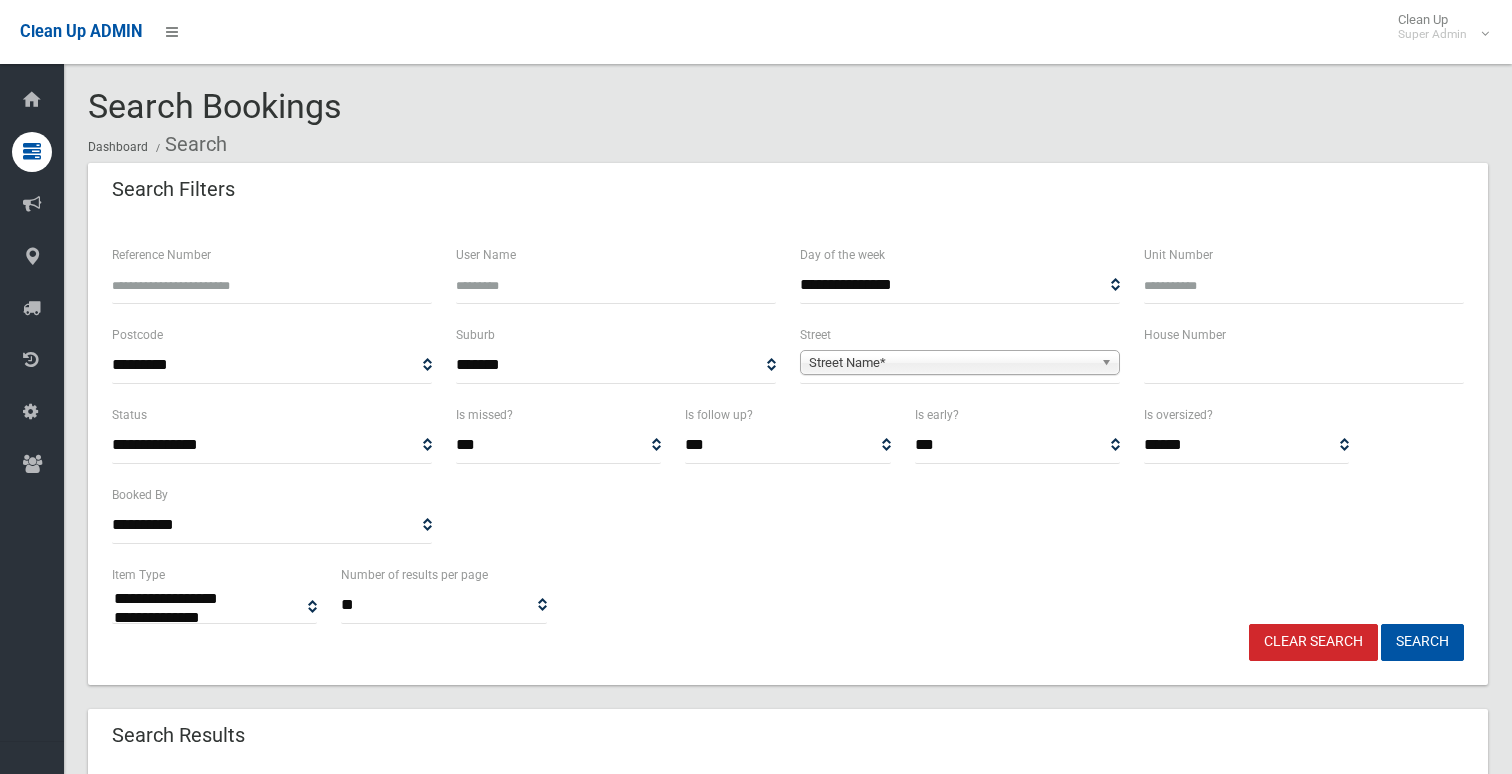 select 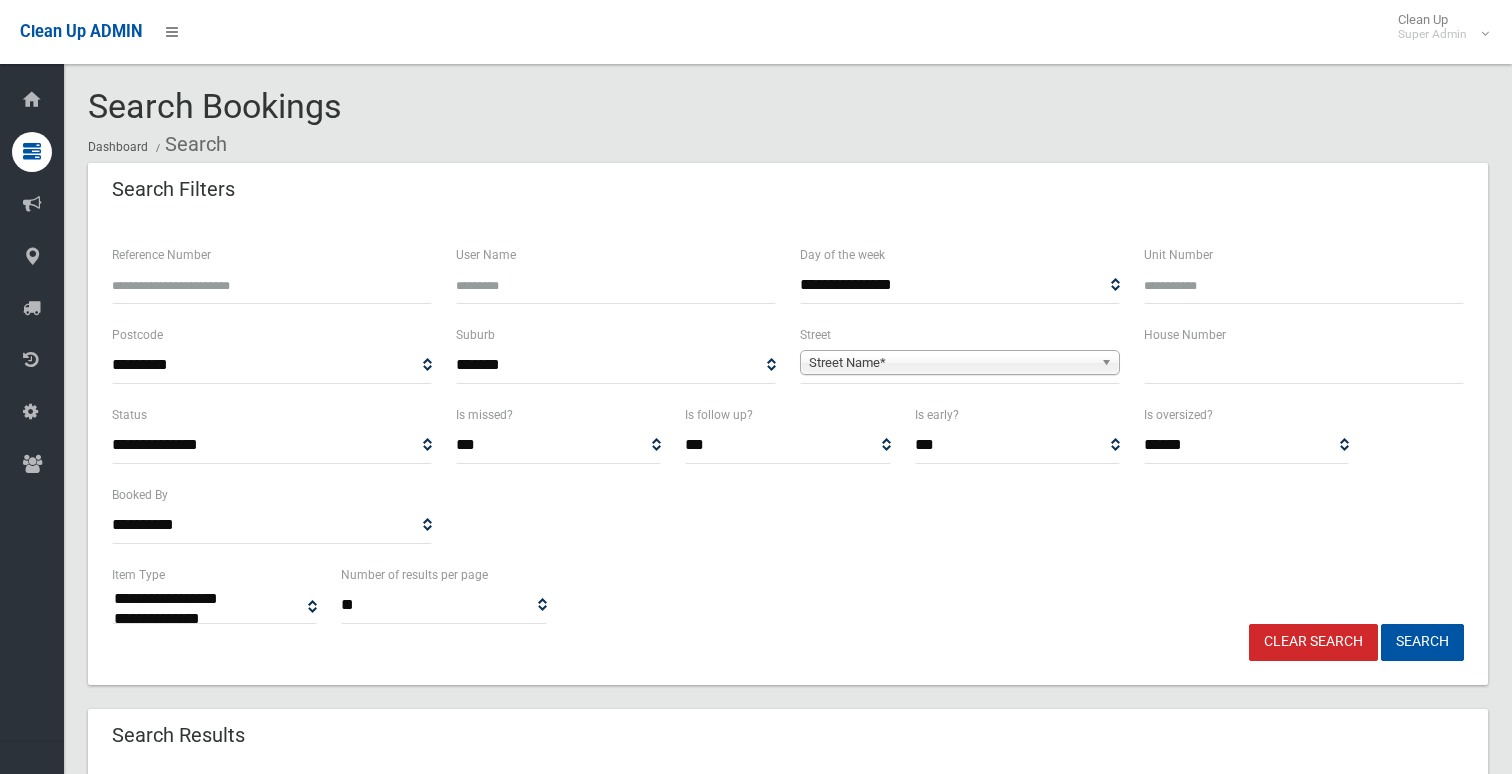 scroll, scrollTop: 0, scrollLeft: 0, axis: both 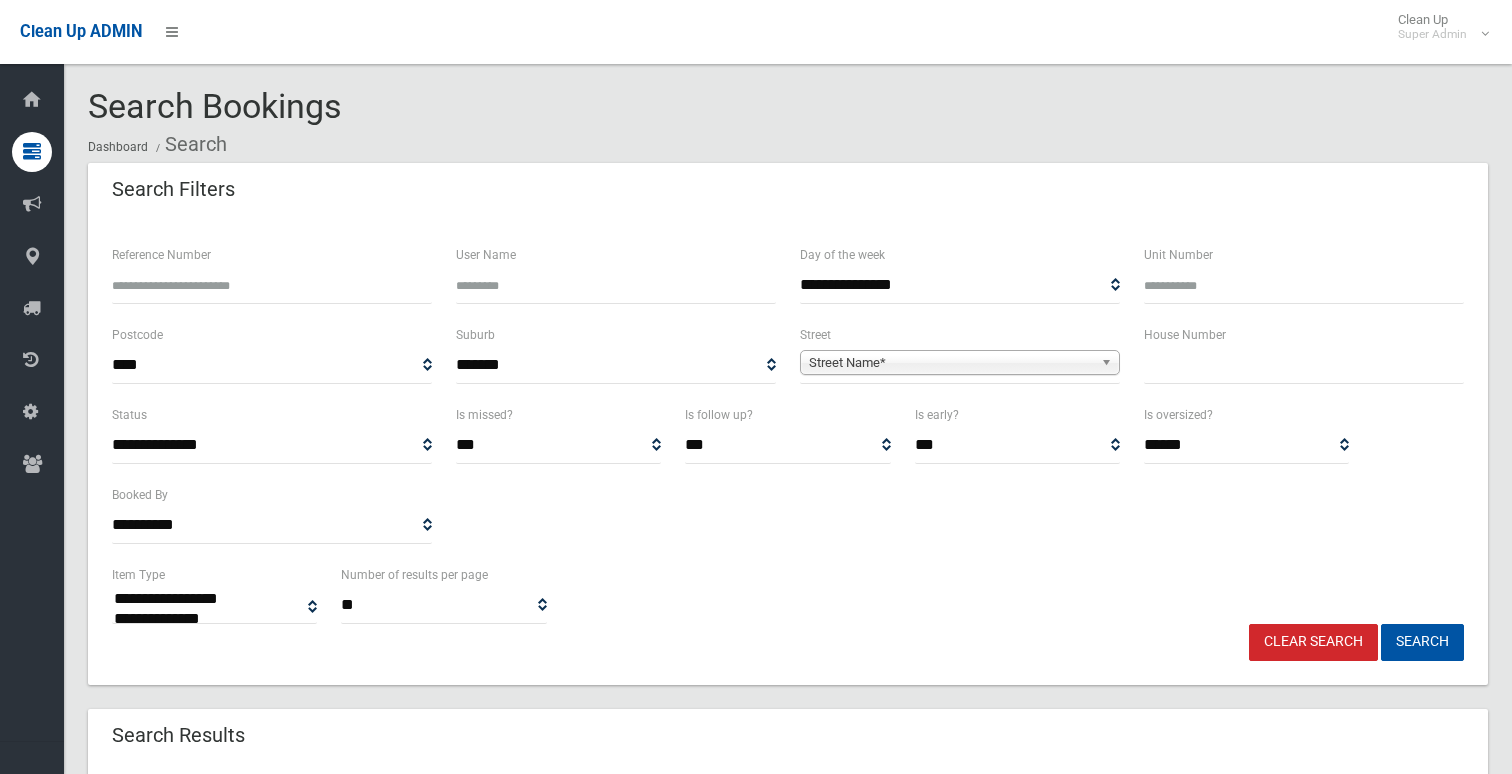 click on "**********" at bounding box center (272, 365) 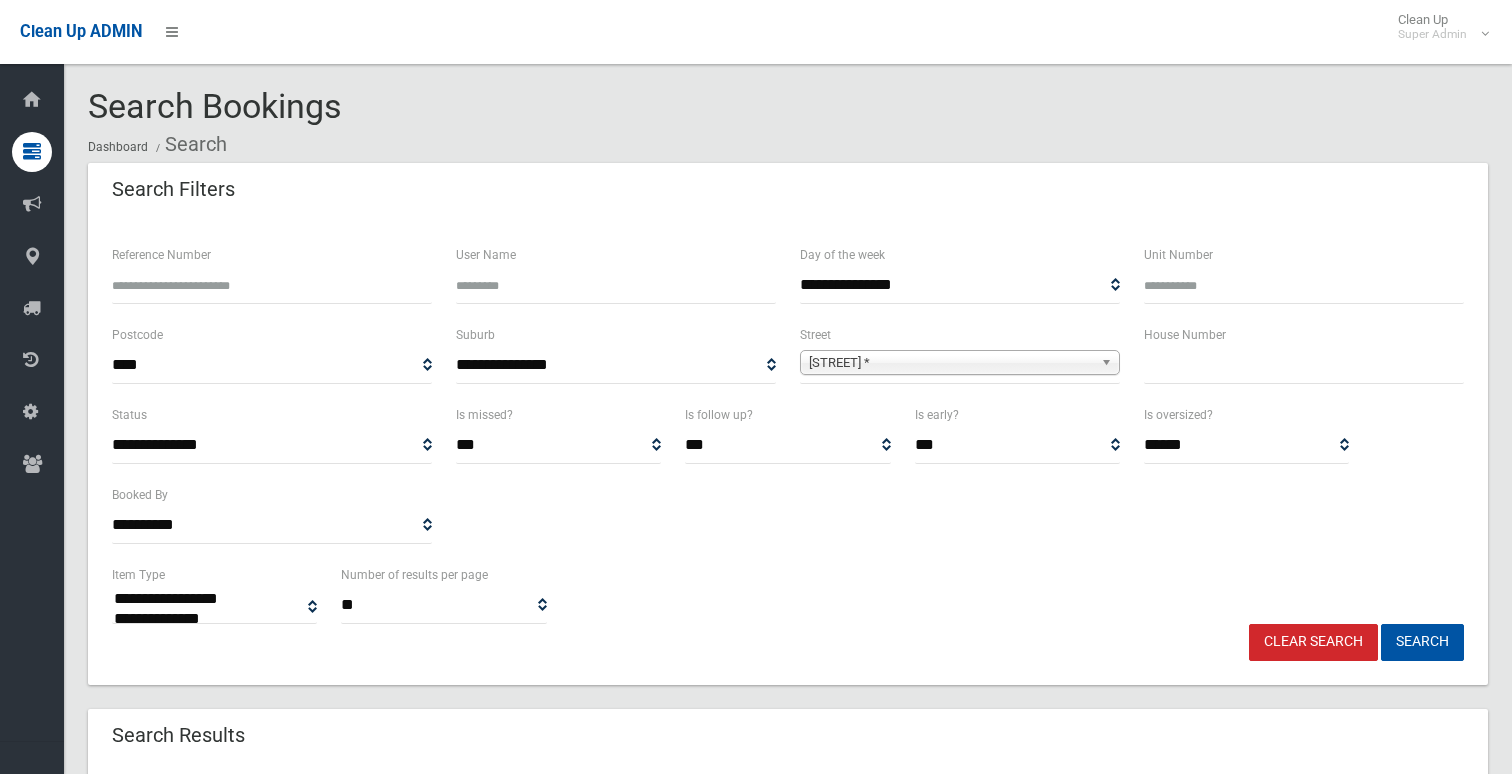 click on "**********" at bounding box center (616, 365) 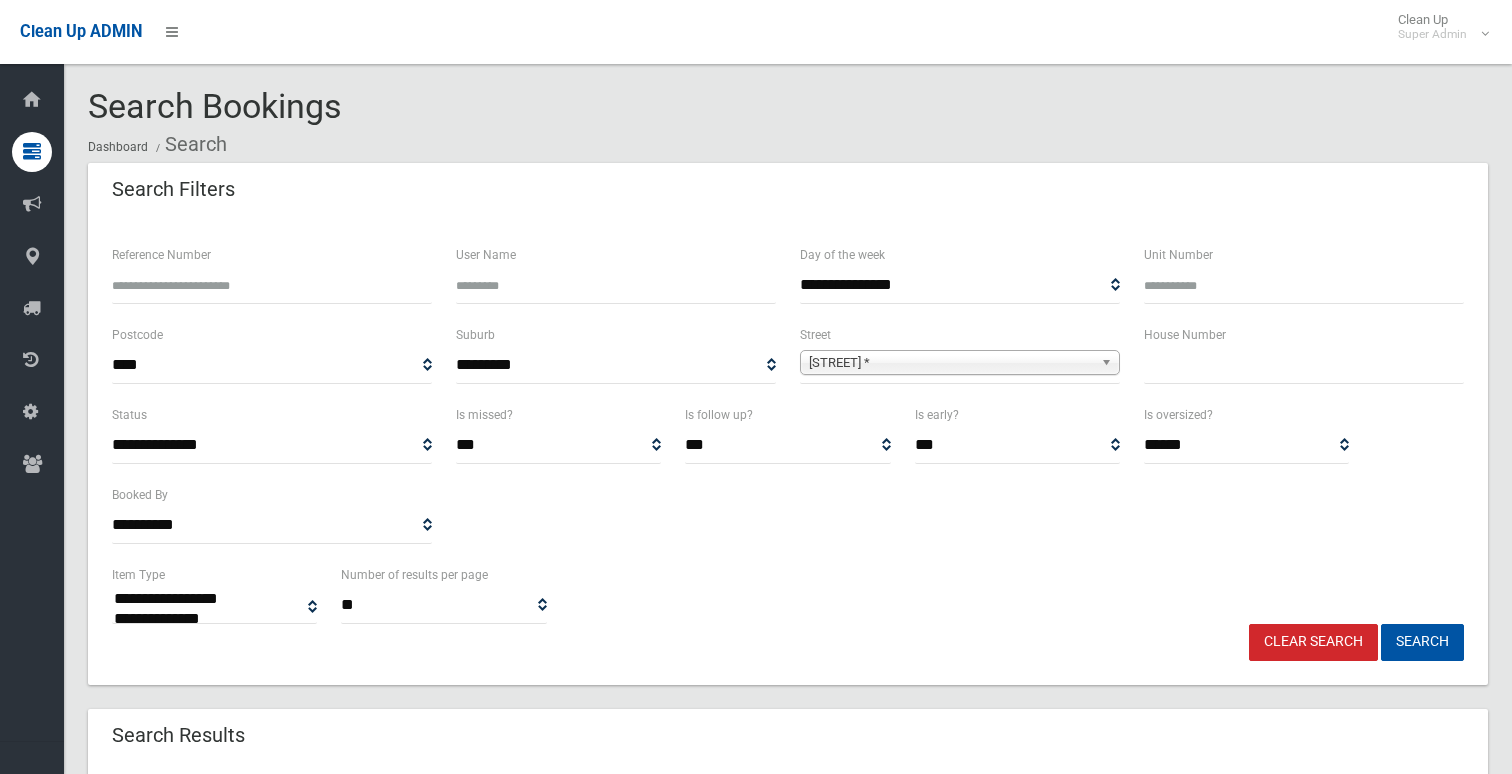 click on "**********" at bounding box center (616, 365) 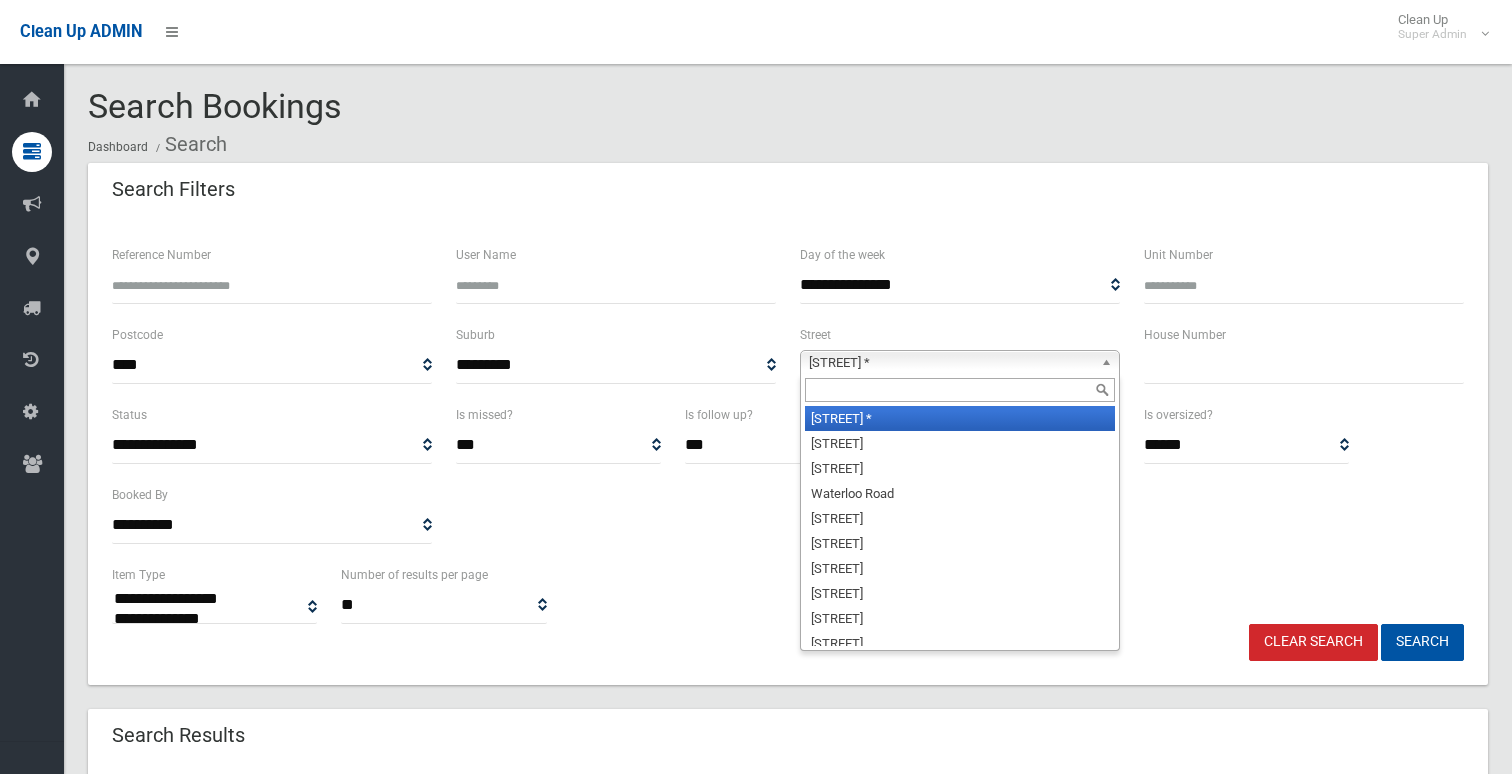 click on "[STREET] *" at bounding box center [951, 363] 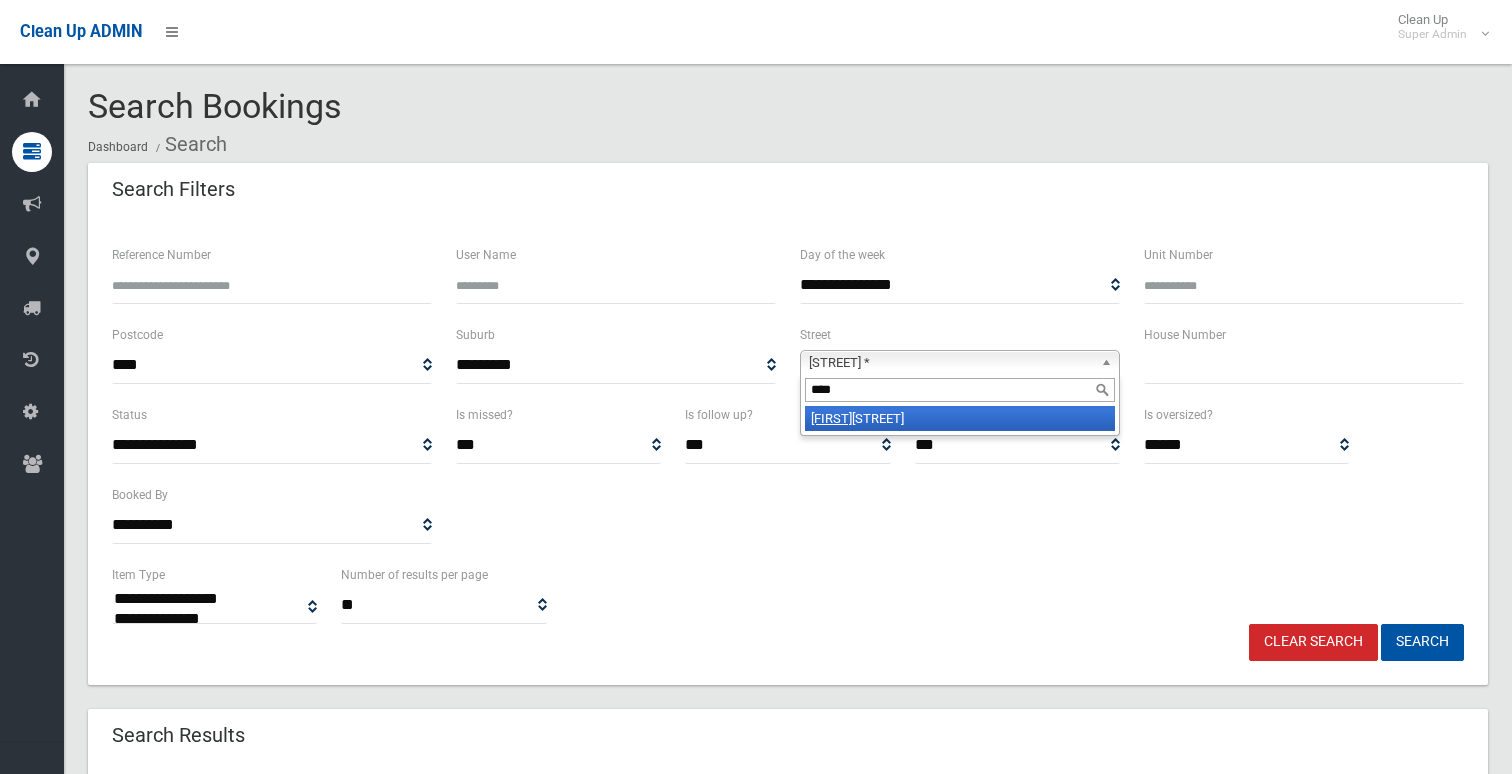 type on "****" 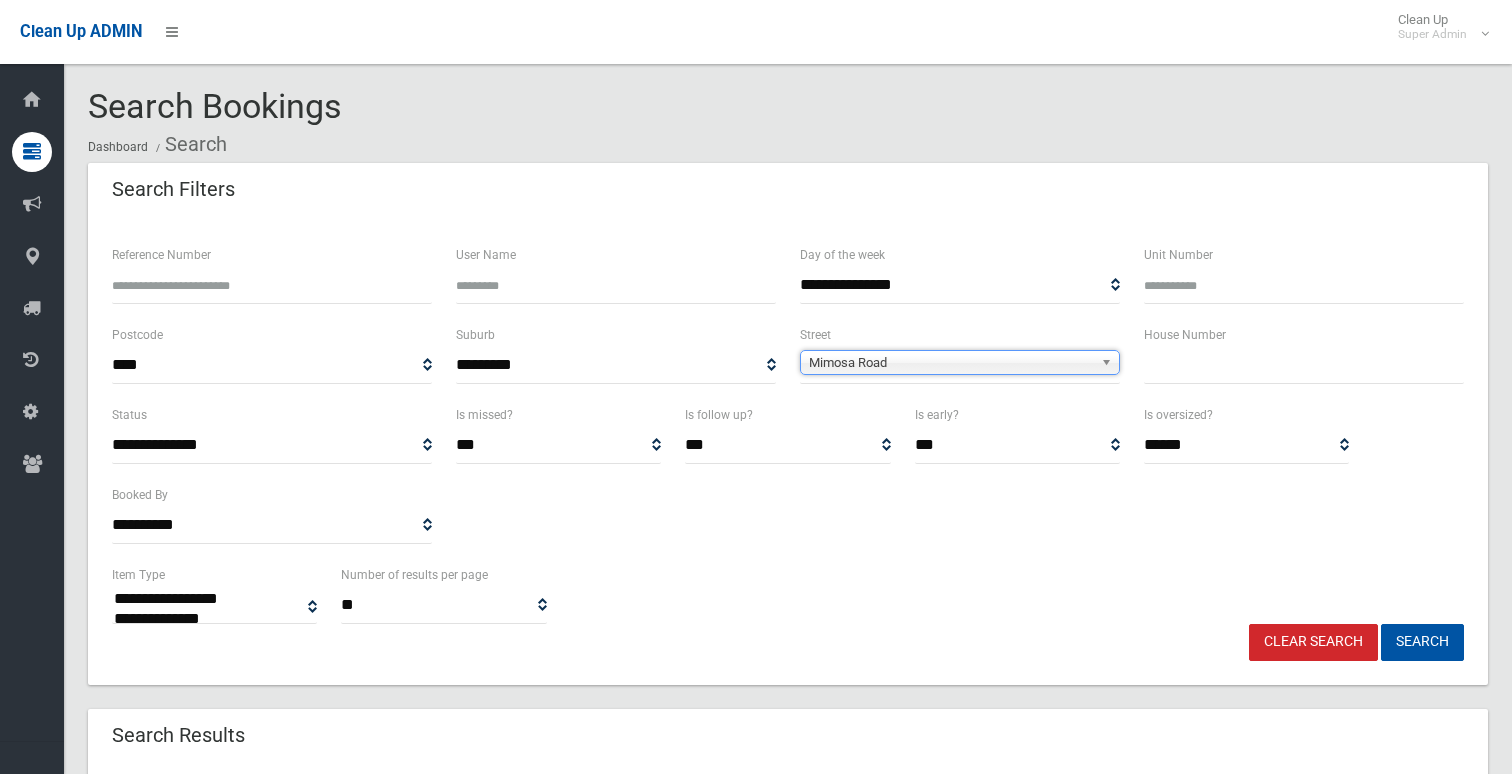 click at bounding box center [1304, 365] 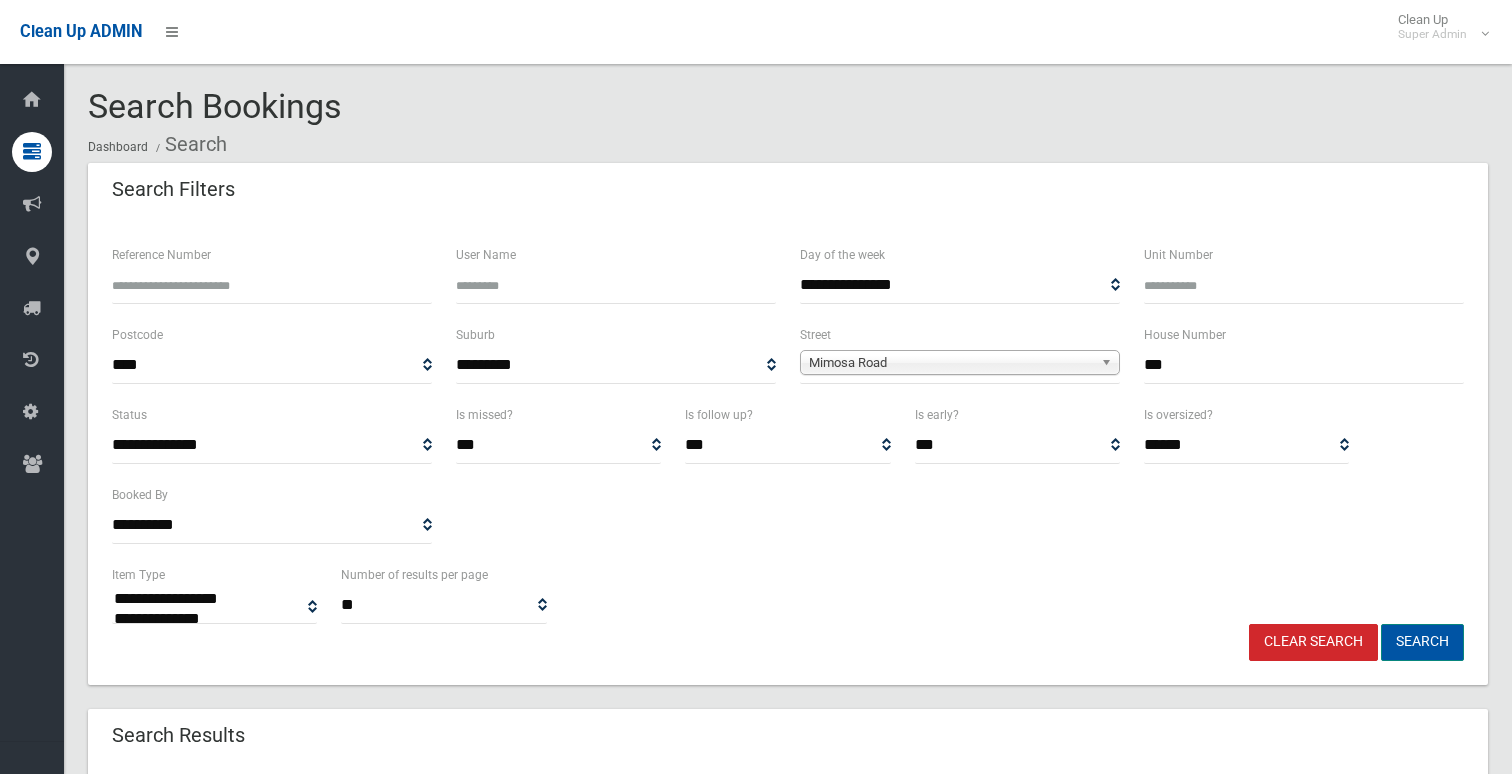 type on "***" 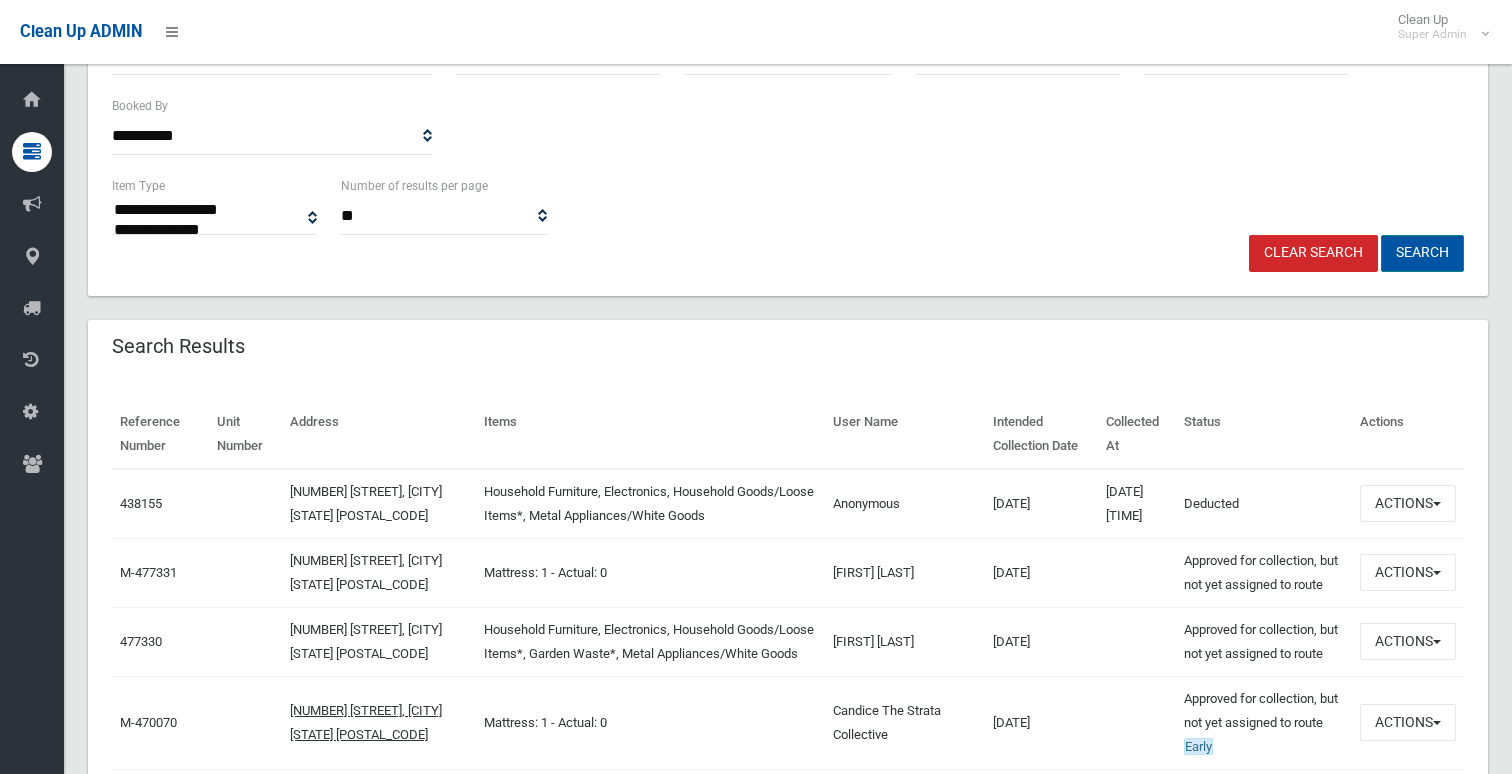 scroll, scrollTop: 400, scrollLeft: 0, axis: vertical 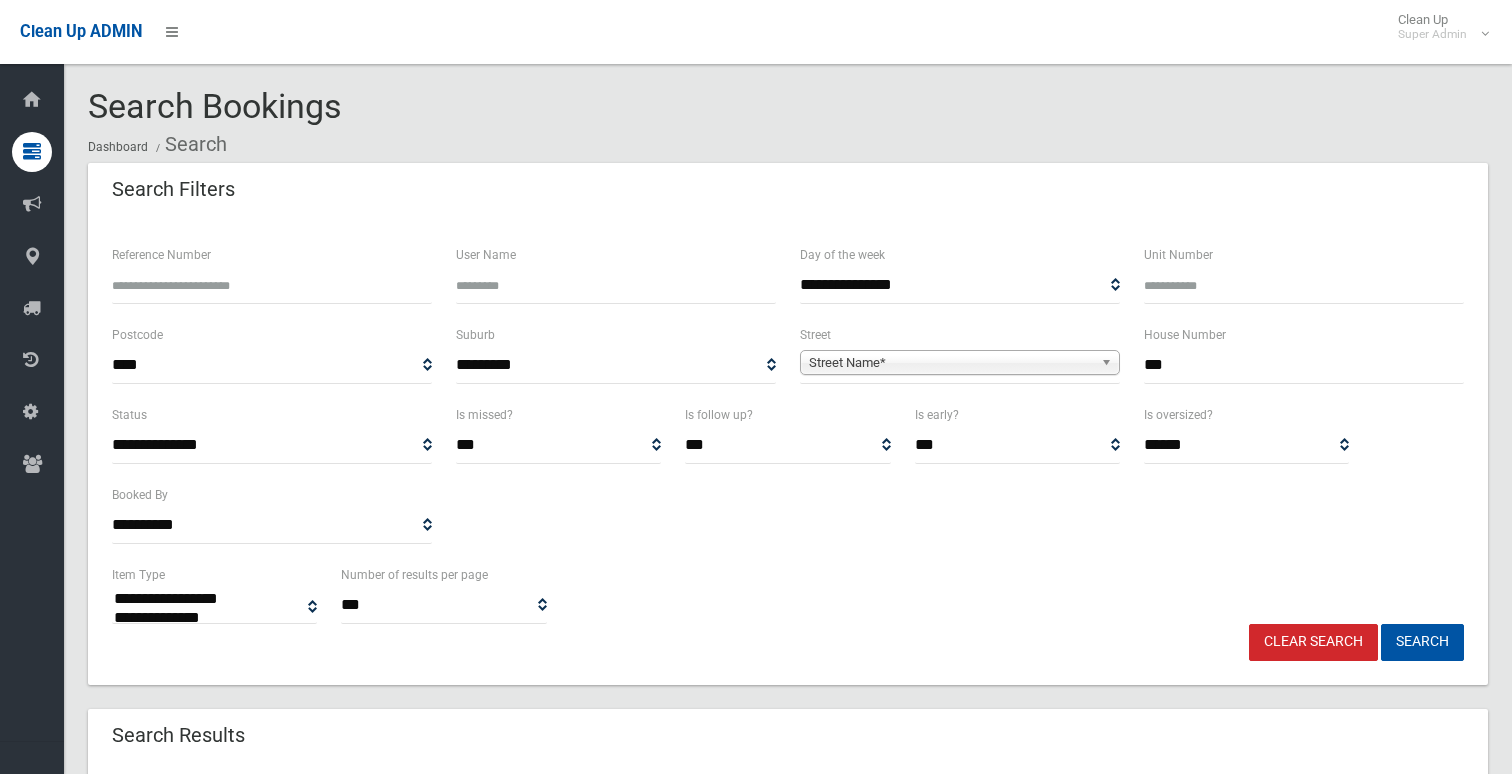 select 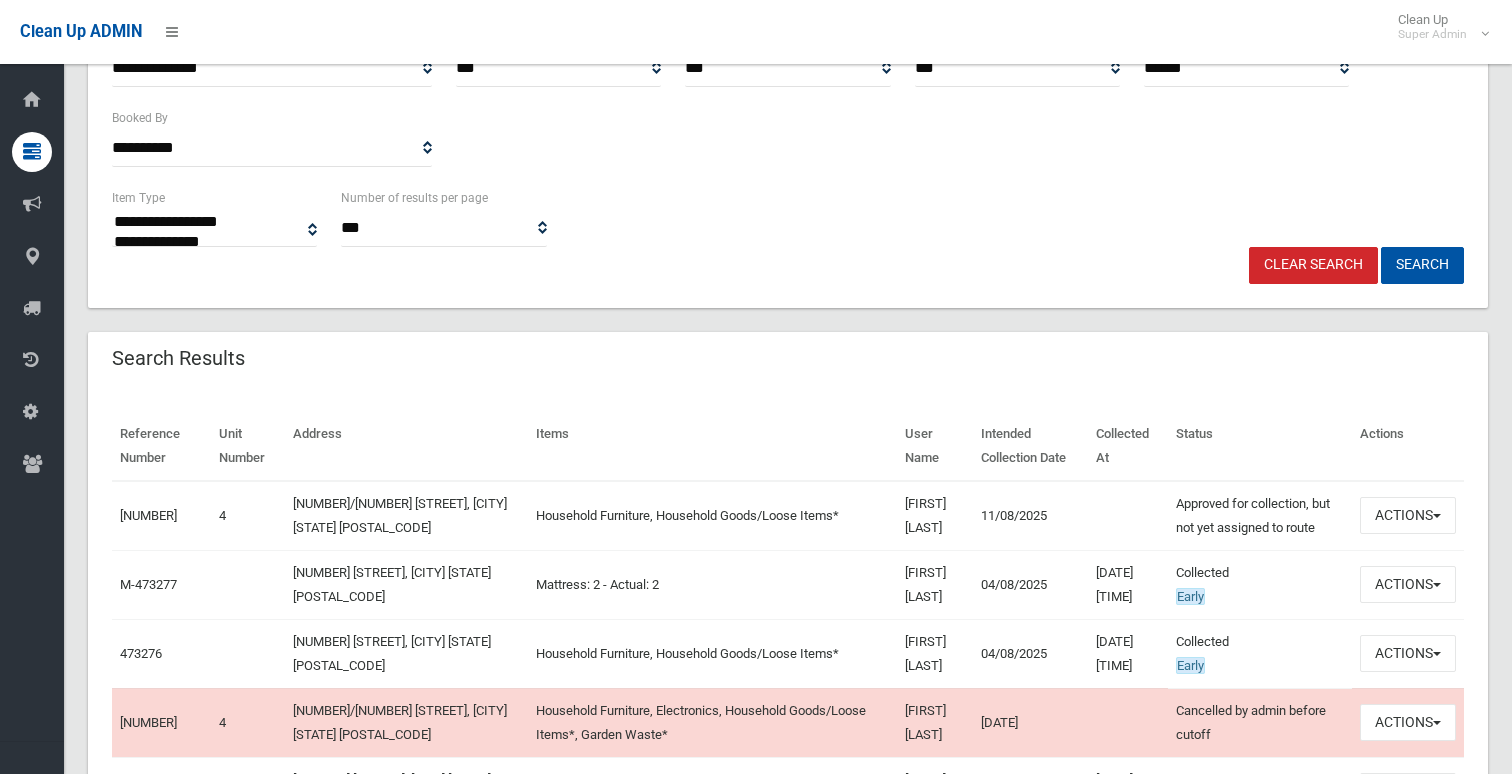 scroll, scrollTop: 400, scrollLeft: 0, axis: vertical 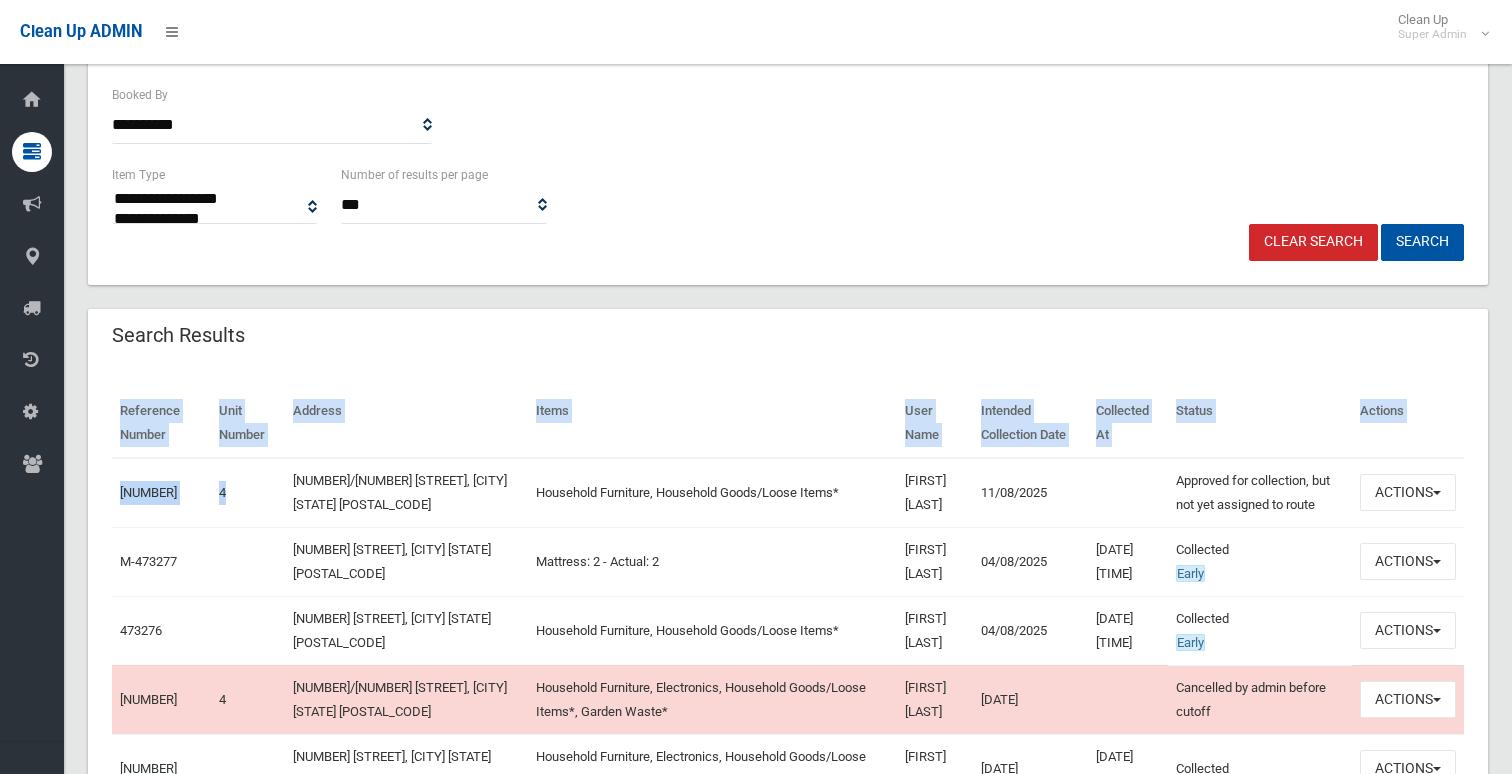 drag, startPoint x: 108, startPoint y: 486, endPoint x: 362, endPoint y: 496, distance: 254.19678 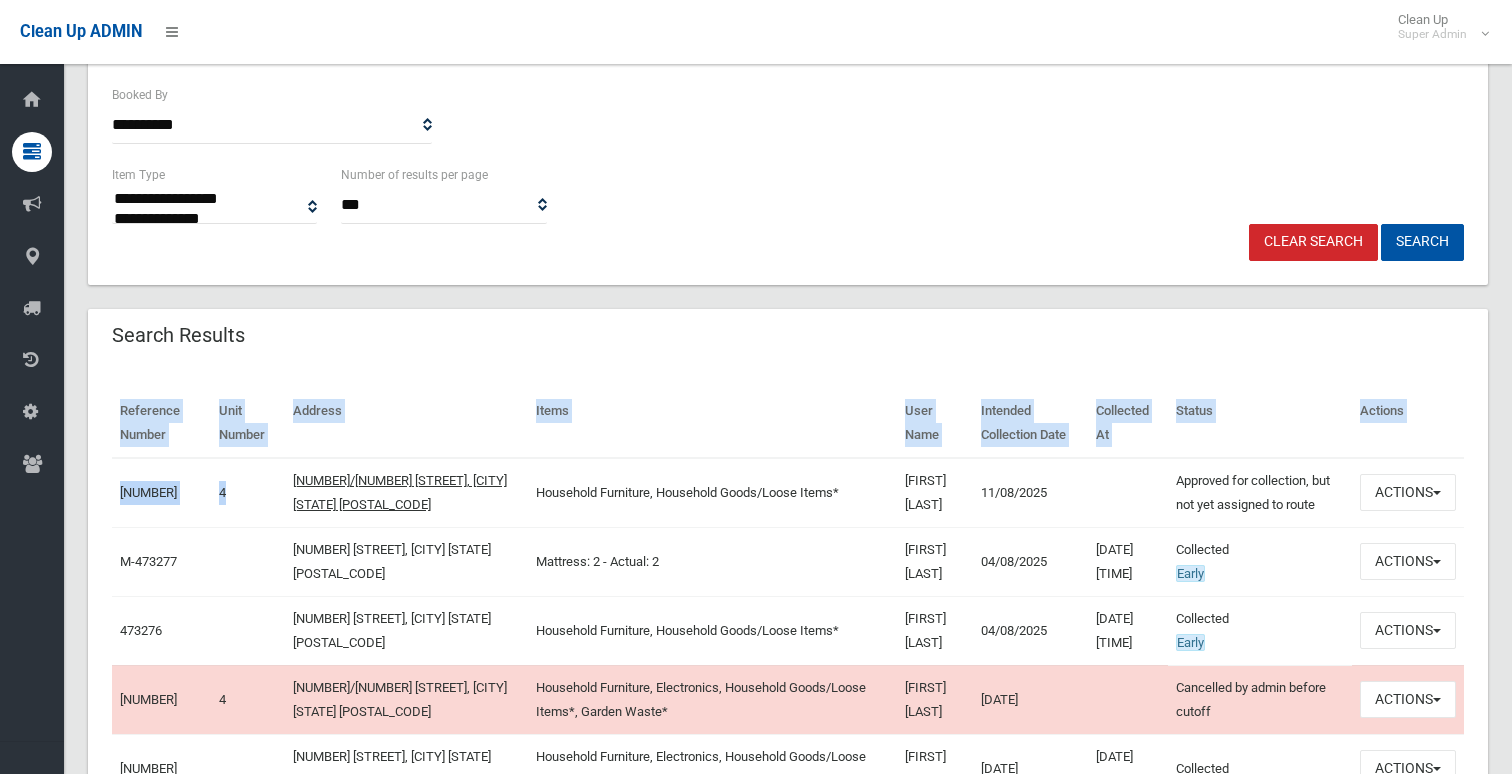 click on "Reference Number
Unit Number
Address
Items
User Name
Intended Collection Date
Collected At
Status
Actions
475597
4
4/179 Mimosa Road, GREENACRE NSW 2190
Rachelle El Hage" at bounding box center [788, 2276] 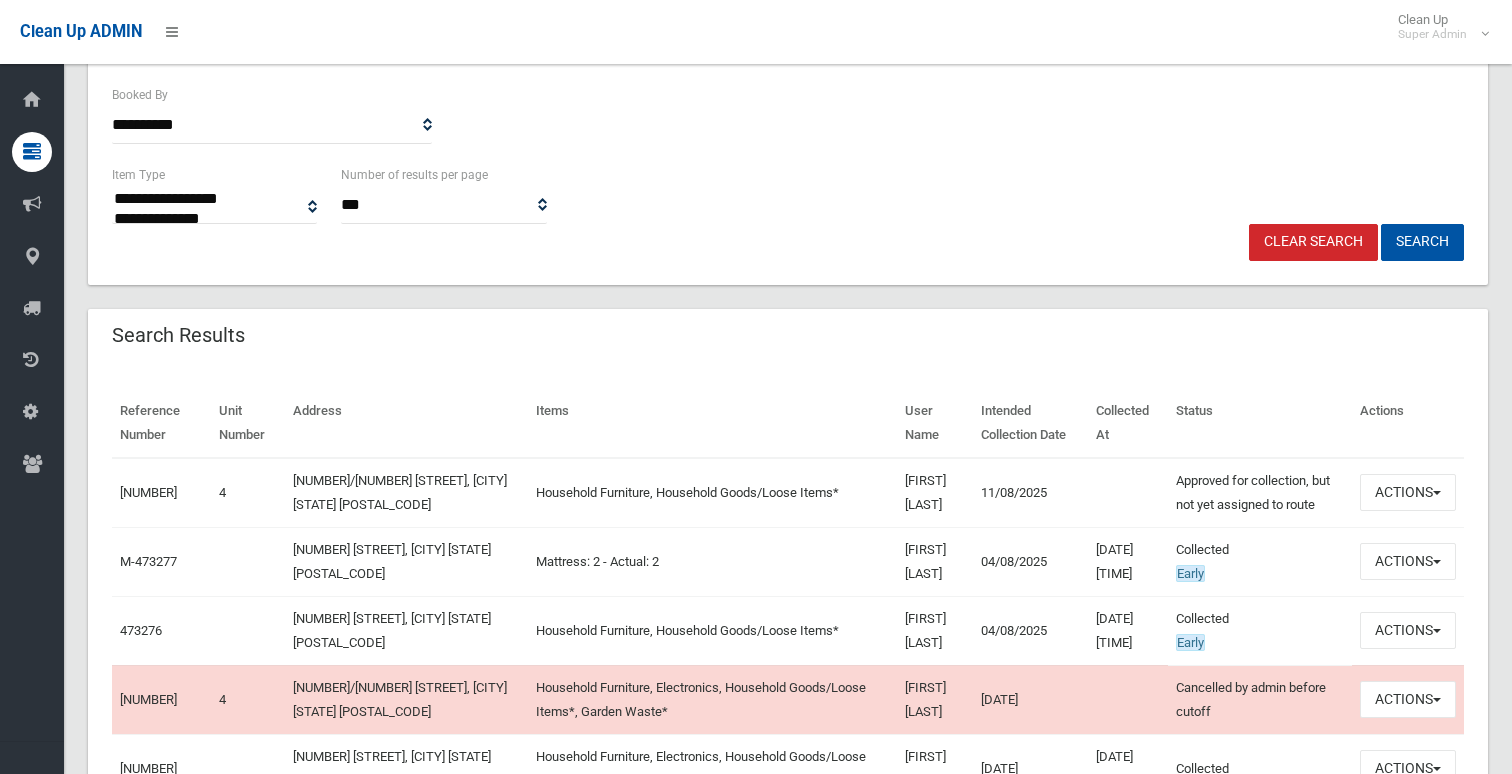 click on "4/179 Mimosa Road, GREENACRE NSW 2190" at bounding box center (407, 493) 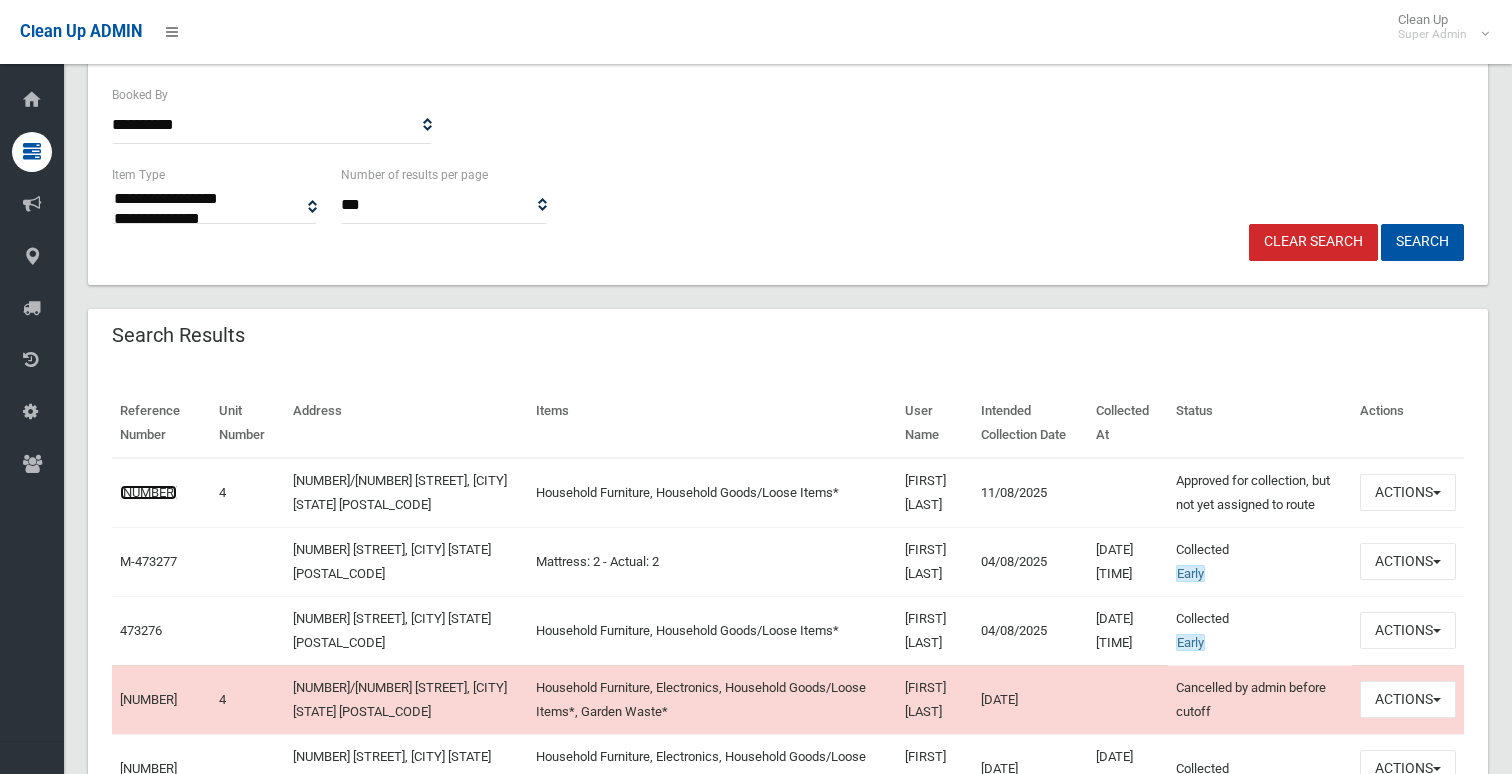 click on "475597" at bounding box center (148, 492) 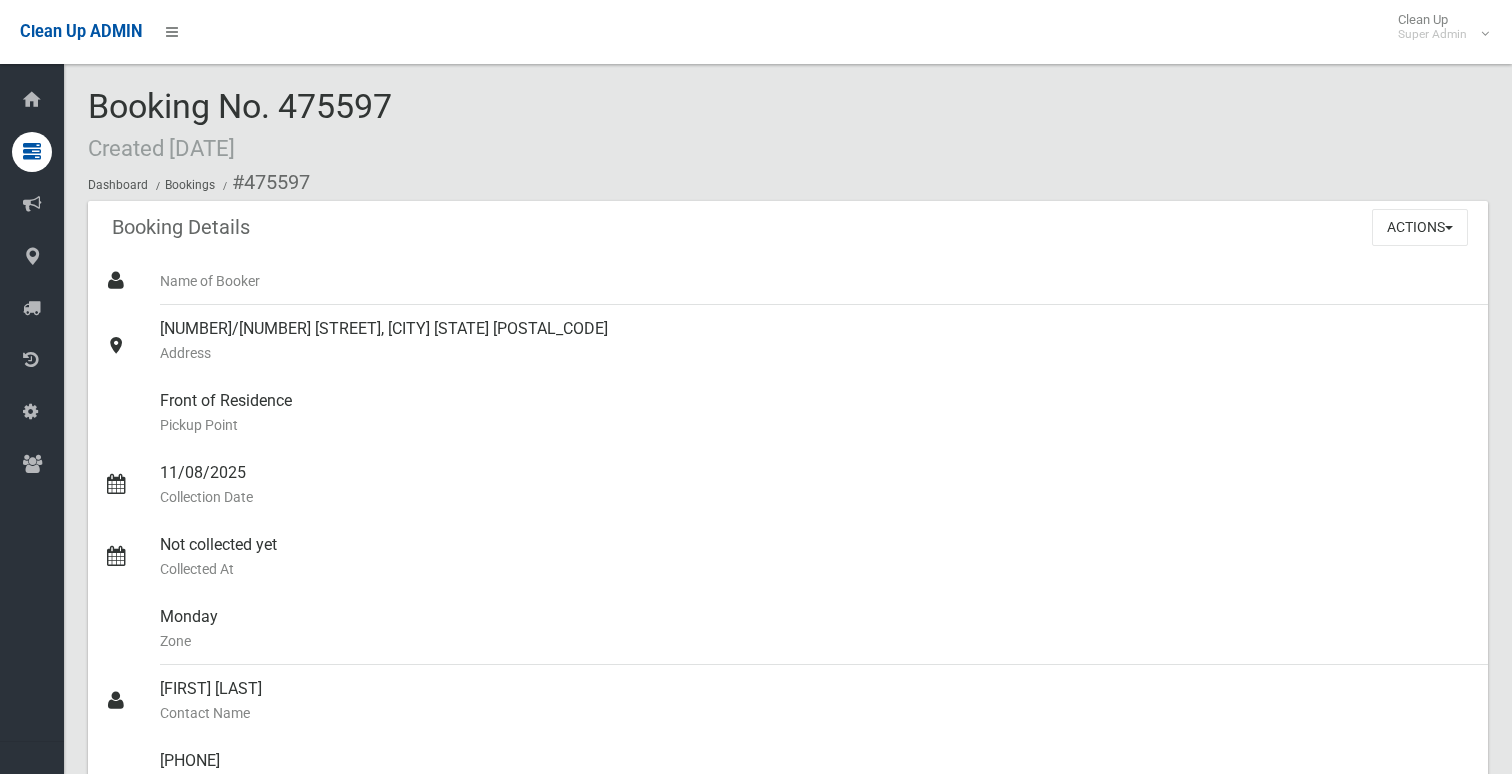 scroll, scrollTop: 0, scrollLeft: 0, axis: both 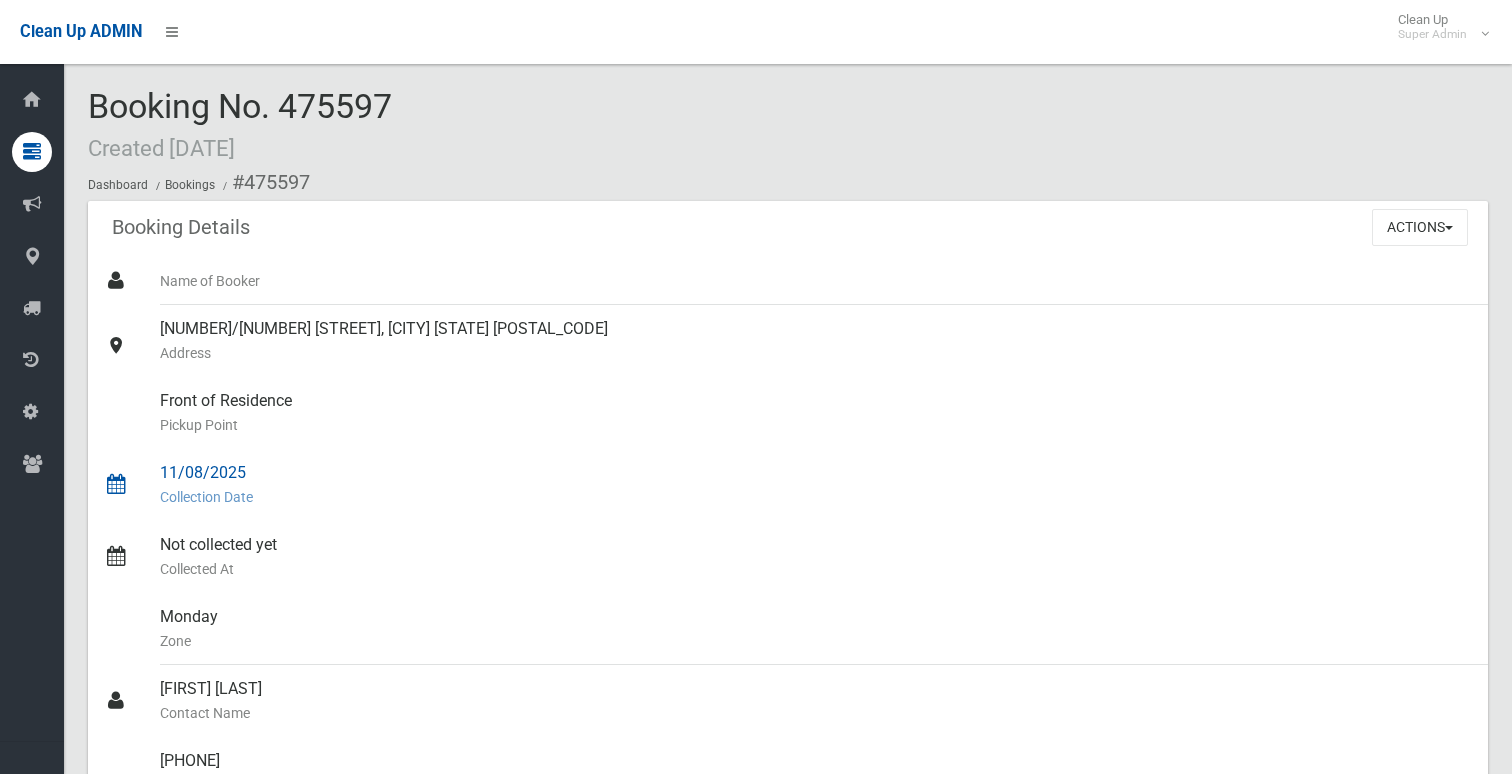 copy on "Booking No. 475597" 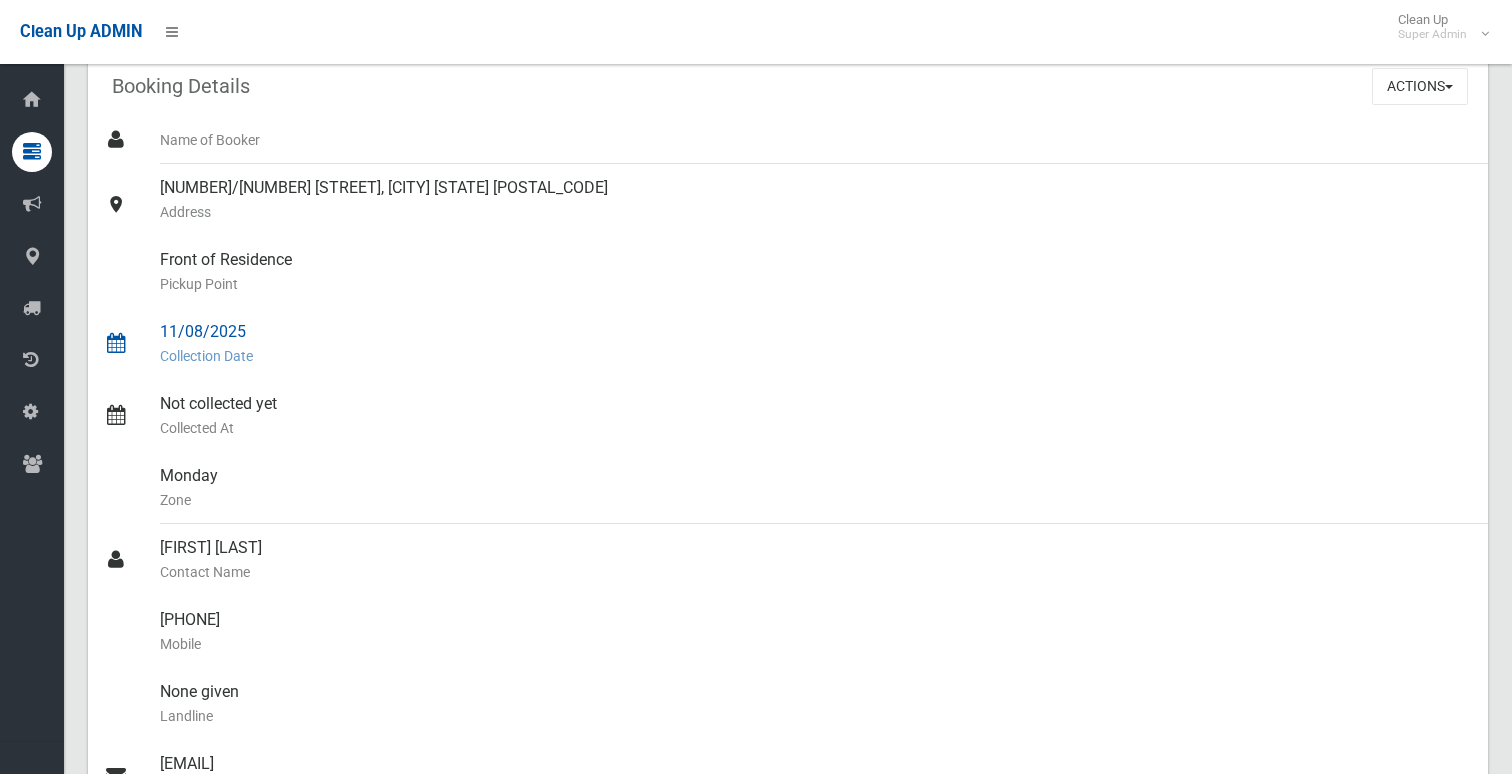 scroll, scrollTop: 400, scrollLeft: 0, axis: vertical 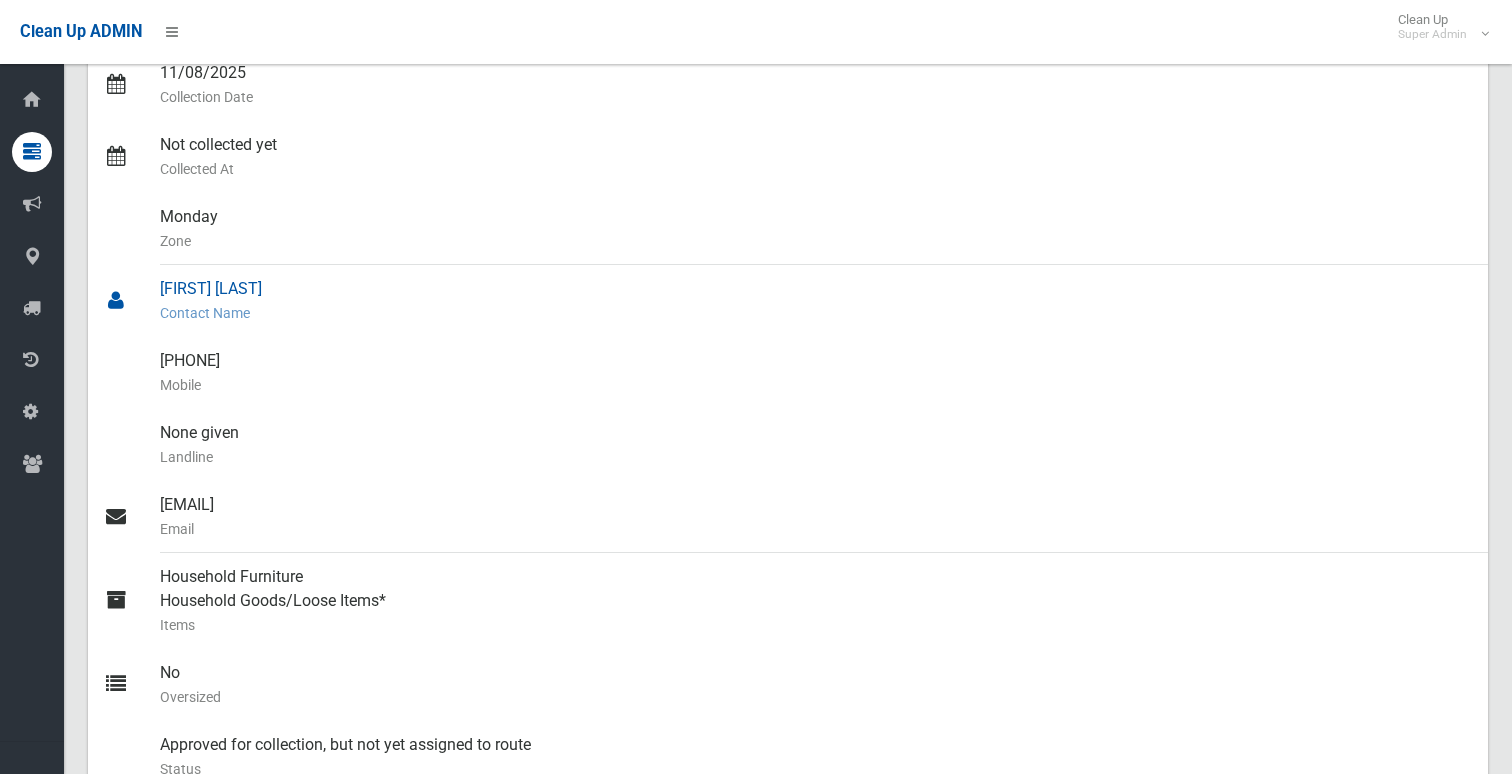click on "[FIRST] [LAST]
Contact Name" at bounding box center [816, 301] 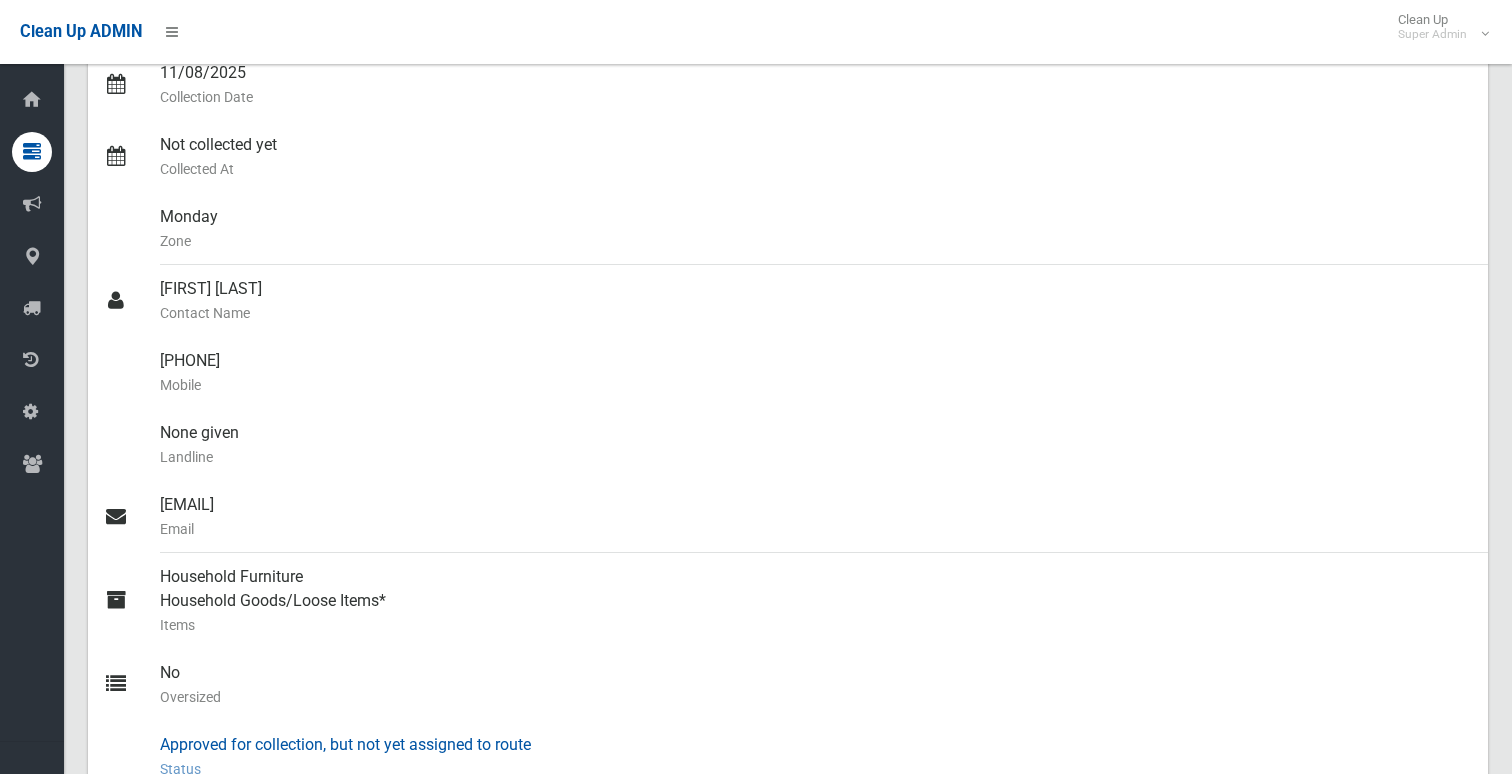 copy on "[FIRST] [LAST]" 